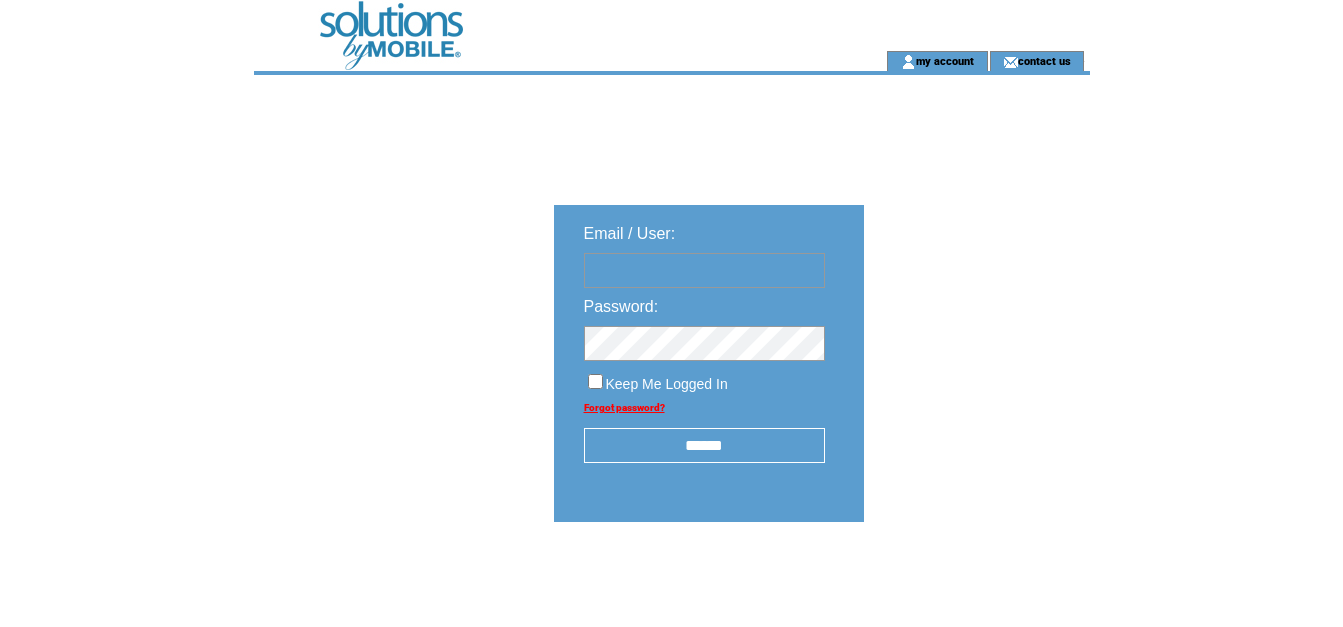 scroll, scrollTop: 0, scrollLeft: 0, axis: both 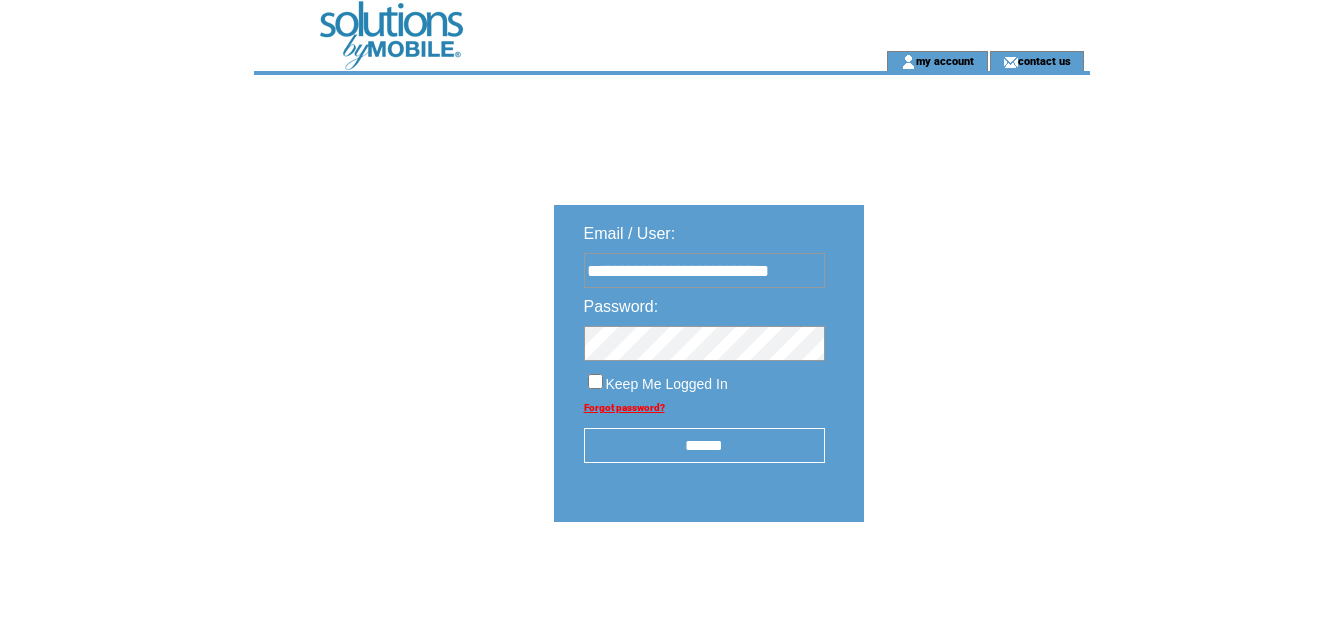 click on "******" at bounding box center (704, 445) 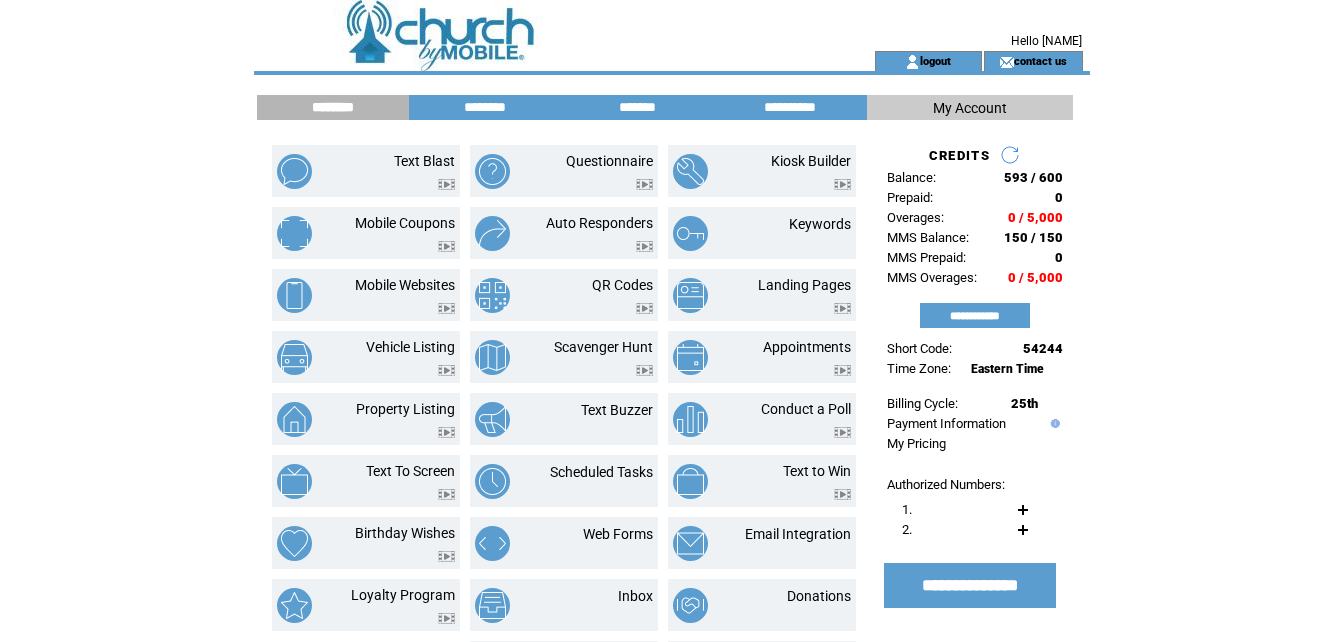 scroll, scrollTop: 0, scrollLeft: 0, axis: both 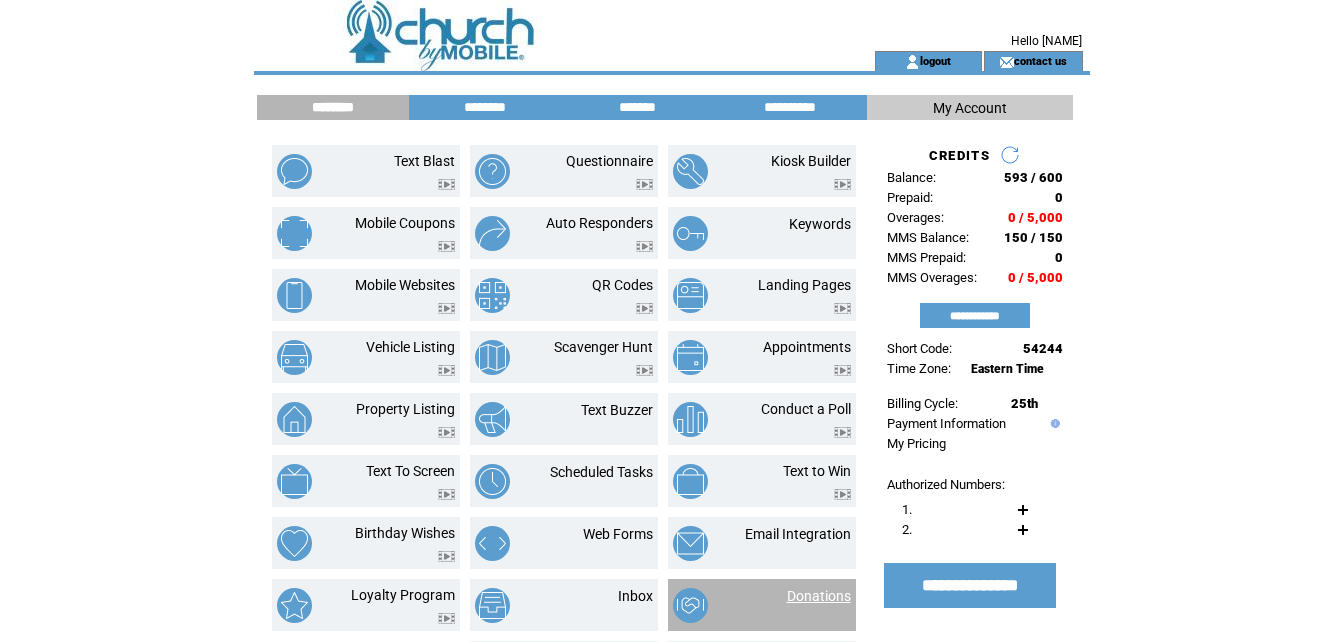 click on "Donations" at bounding box center [819, 596] 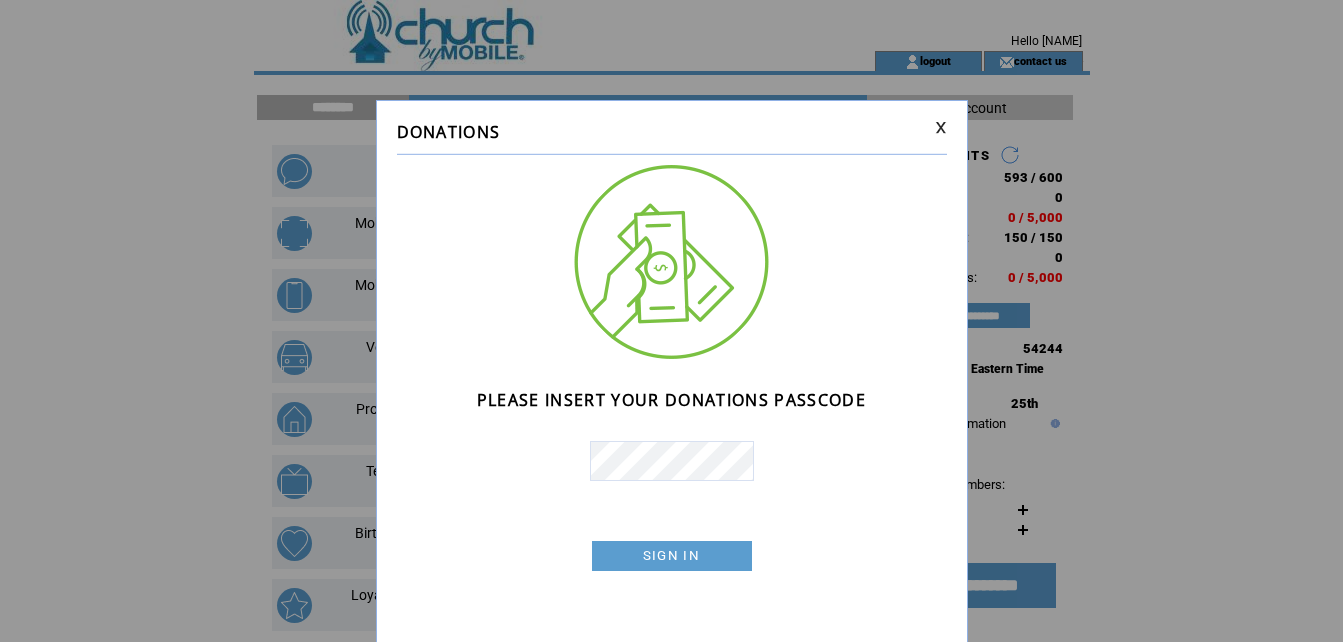 scroll, scrollTop: 0, scrollLeft: 0, axis: both 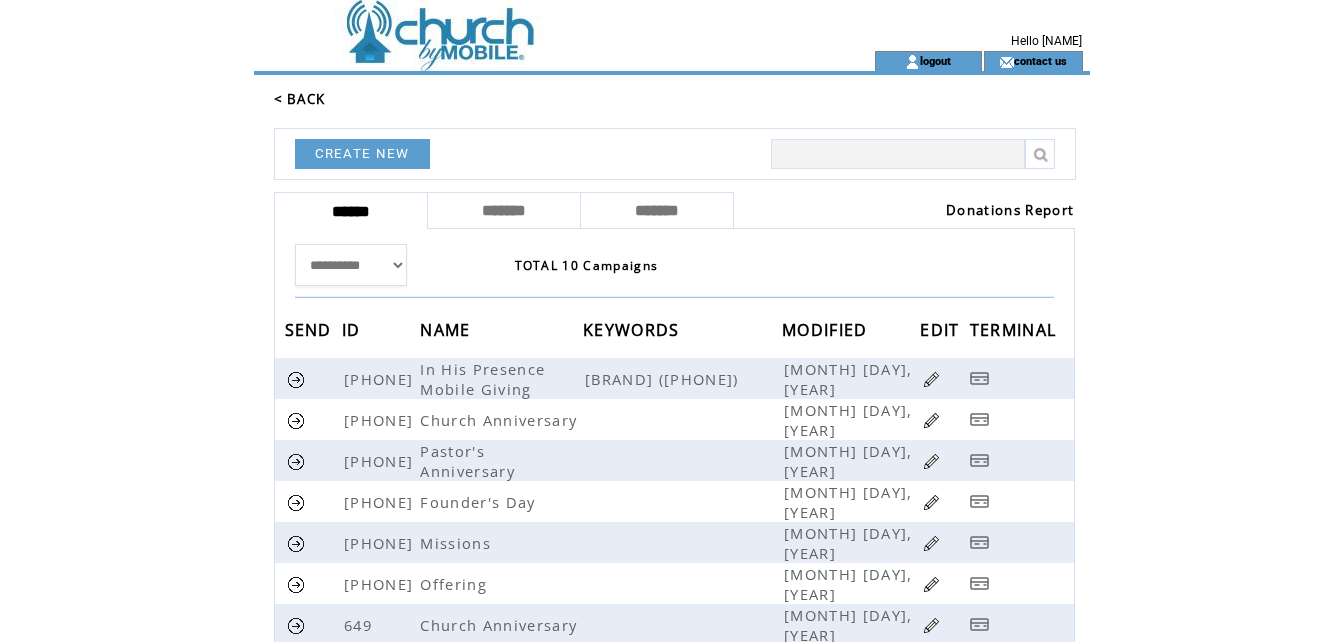 click on "Donations Report" at bounding box center [1010, 210] 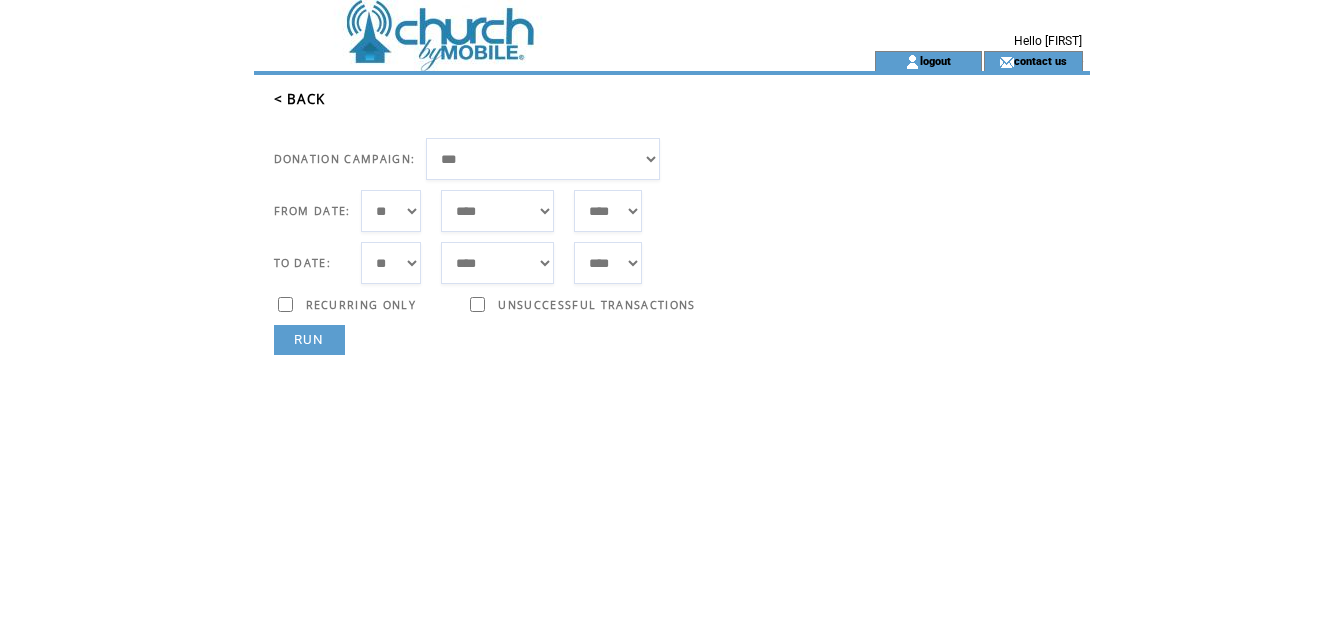 scroll, scrollTop: 0, scrollLeft: 0, axis: both 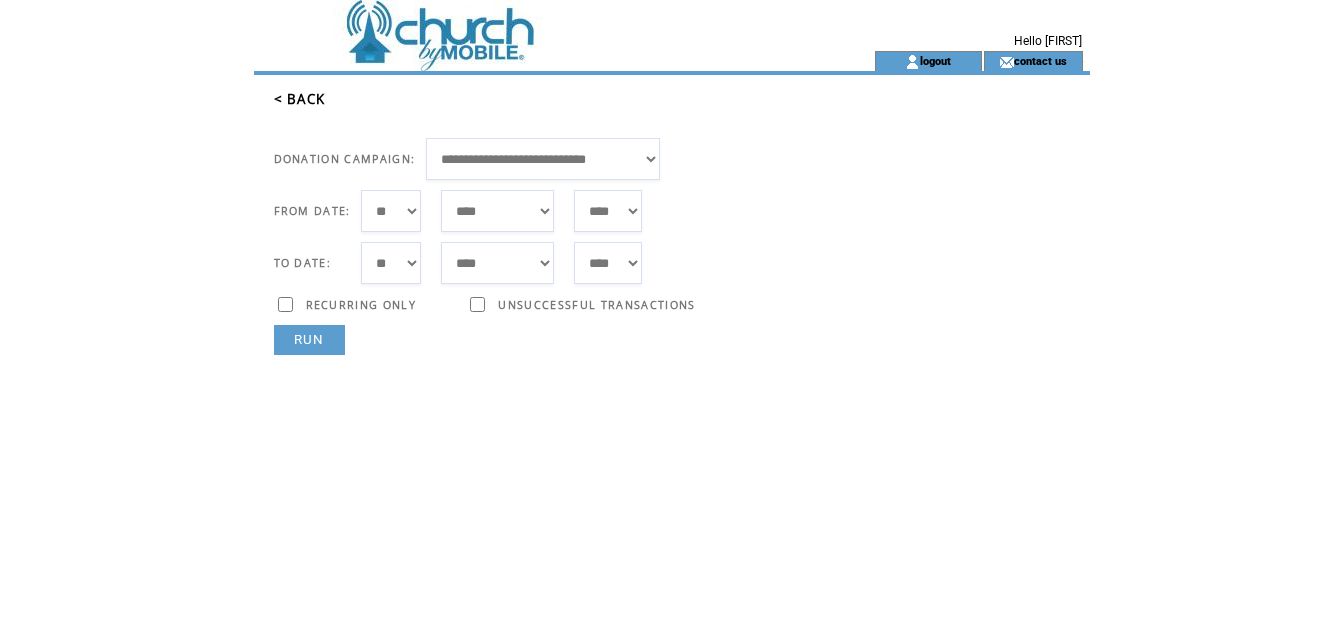 click on "***** 	 ******* 	 ******** 	 ***** 	 ***** 	 *** 	 **** 	 **** 	 ****** 	 ********* 	 ******* 	 ******** 	 ********" at bounding box center [497, 211] 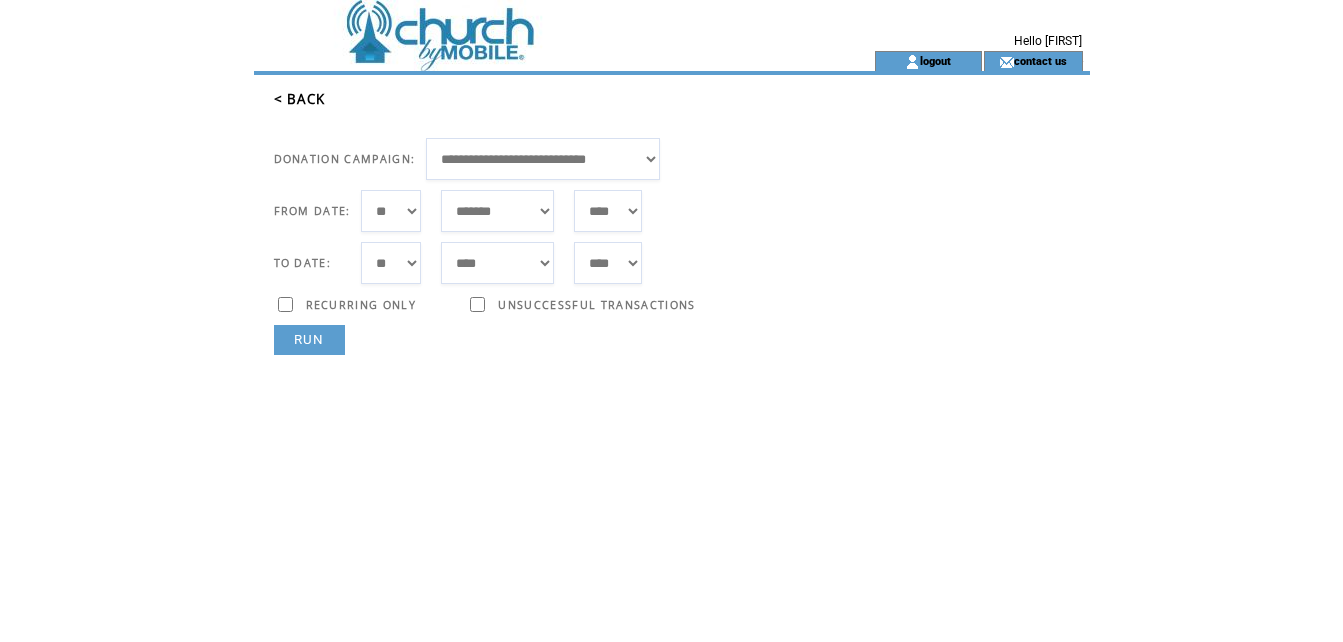 click on "***** 	 ******* 	 ******** 	 ***** 	 ***** 	 *** 	 **** 	 **** 	 ****** 	 ********* 	 ******* 	 ******** 	 ********" at bounding box center [497, 211] 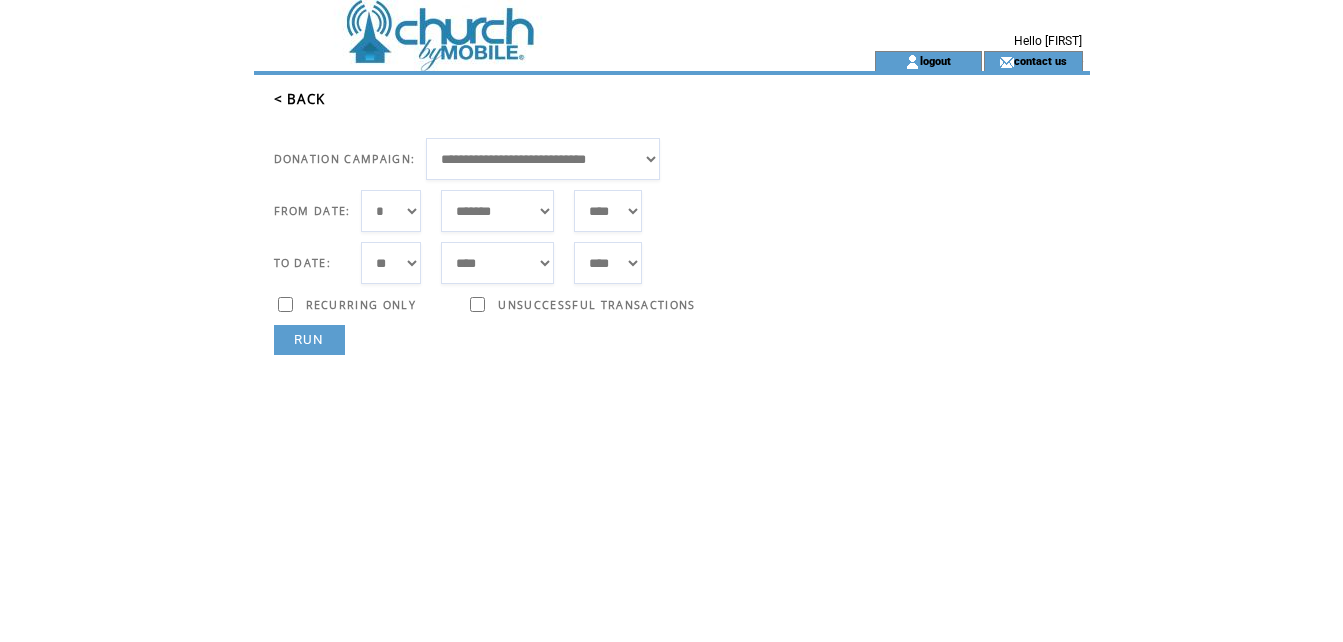 click on "*** 	 * 	 * 	 * 	 * 	 * 	 * 	 * 	 * 	 * 	 ** 	 ** 	 ** 	 ** 	 ** 	 ** 	 ** 	 ** 	 ** 	 ** 	 ** 	 ** 	 ** 	 ** 	 ** 	 ** 	 ** 	 ** 	 ** 	 ** 	 ** 	 **" at bounding box center (391, 211) 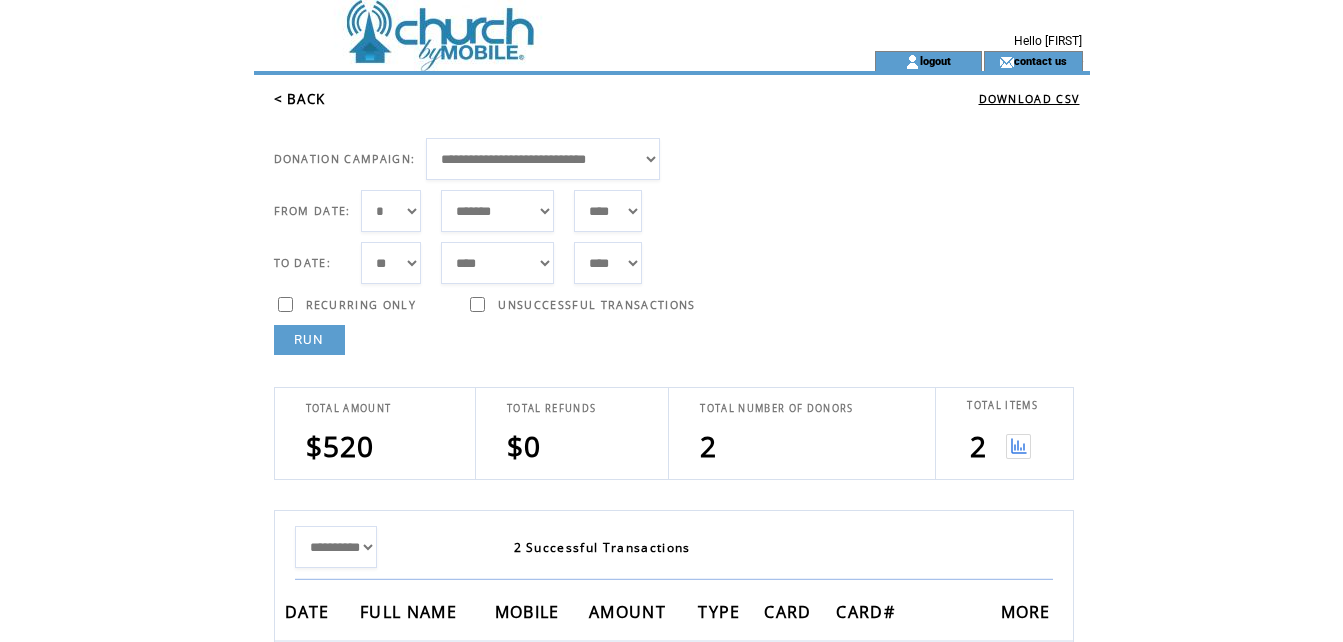 click at bounding box center (1018, 446) 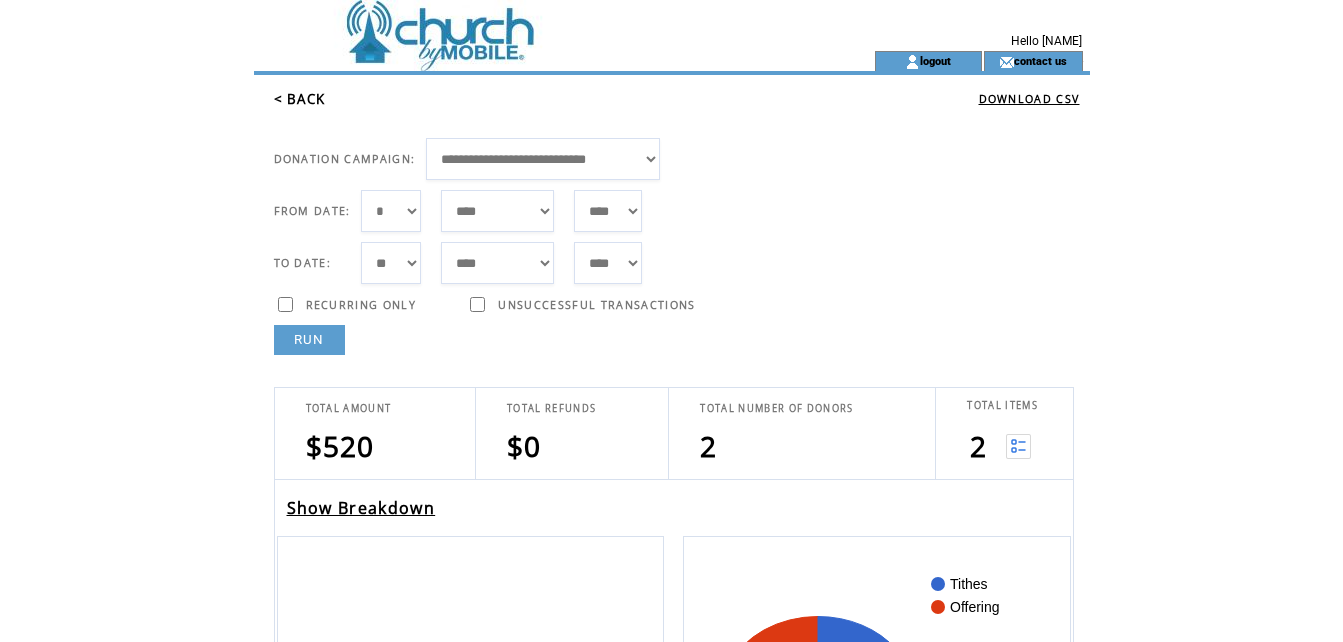 scroll, scrollTop: 0, scrollLeft: 0, axis: both 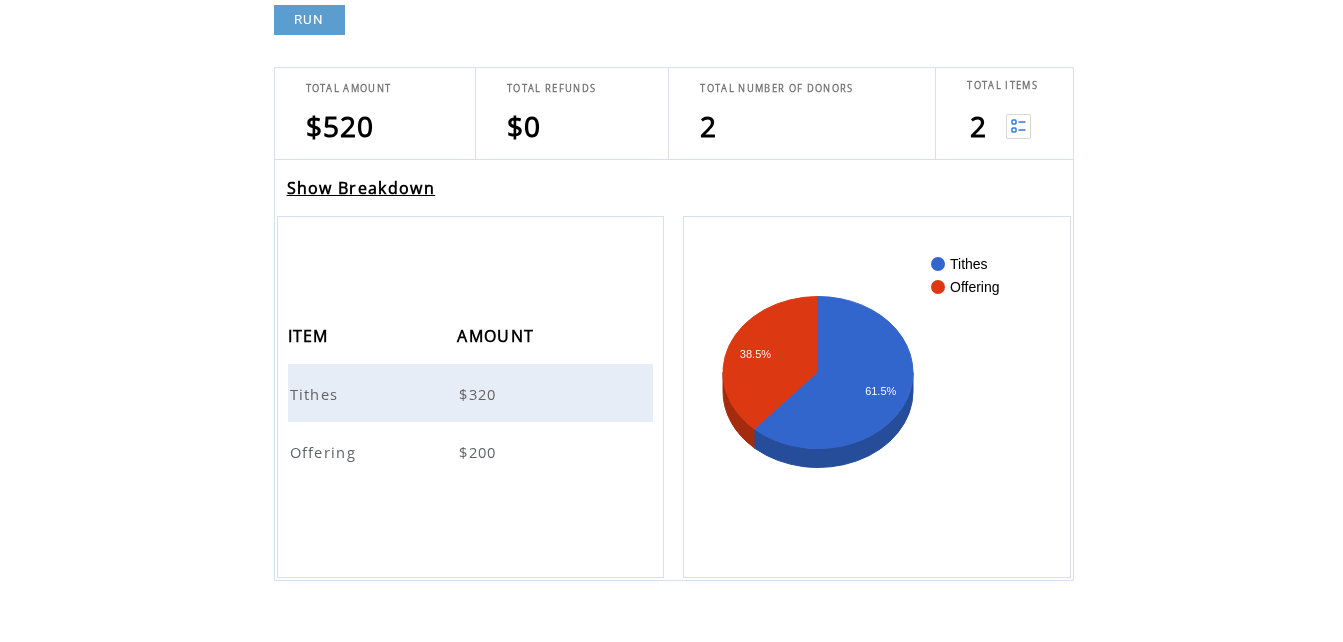 click on "Tithes" at bounding box center (317, 394) 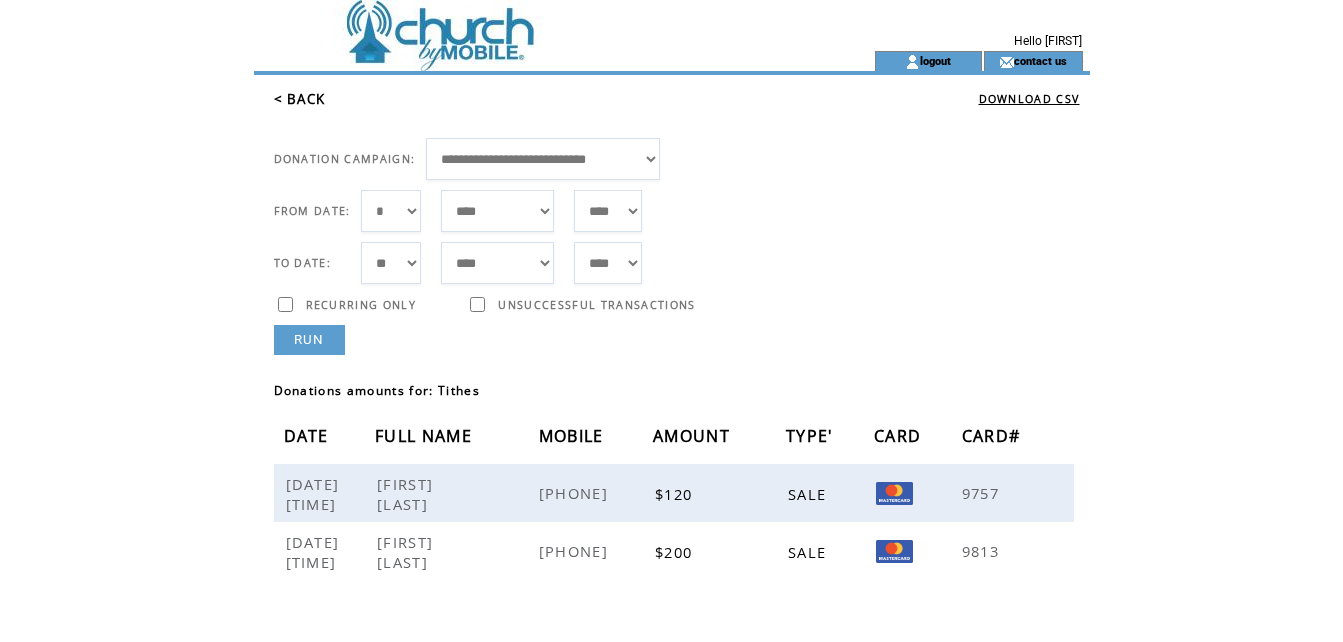 scroll, scrollTop: 0, scrollLeft: 0, axis: both 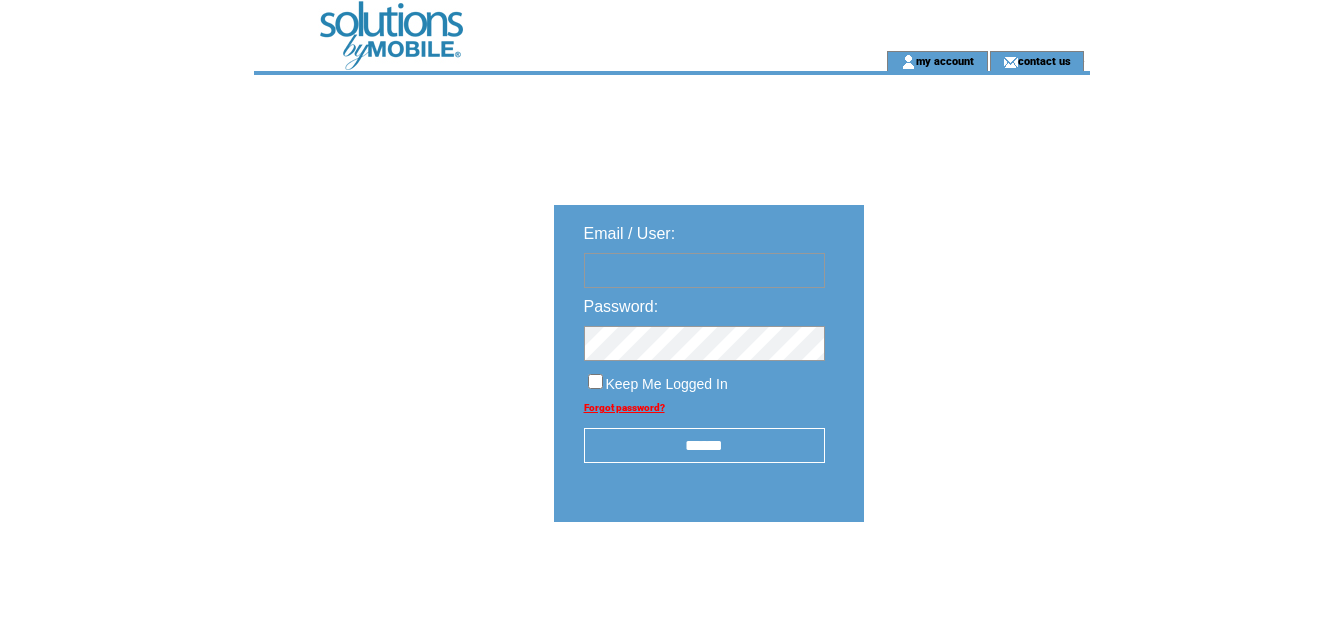 click at bounding box center [704, 270] 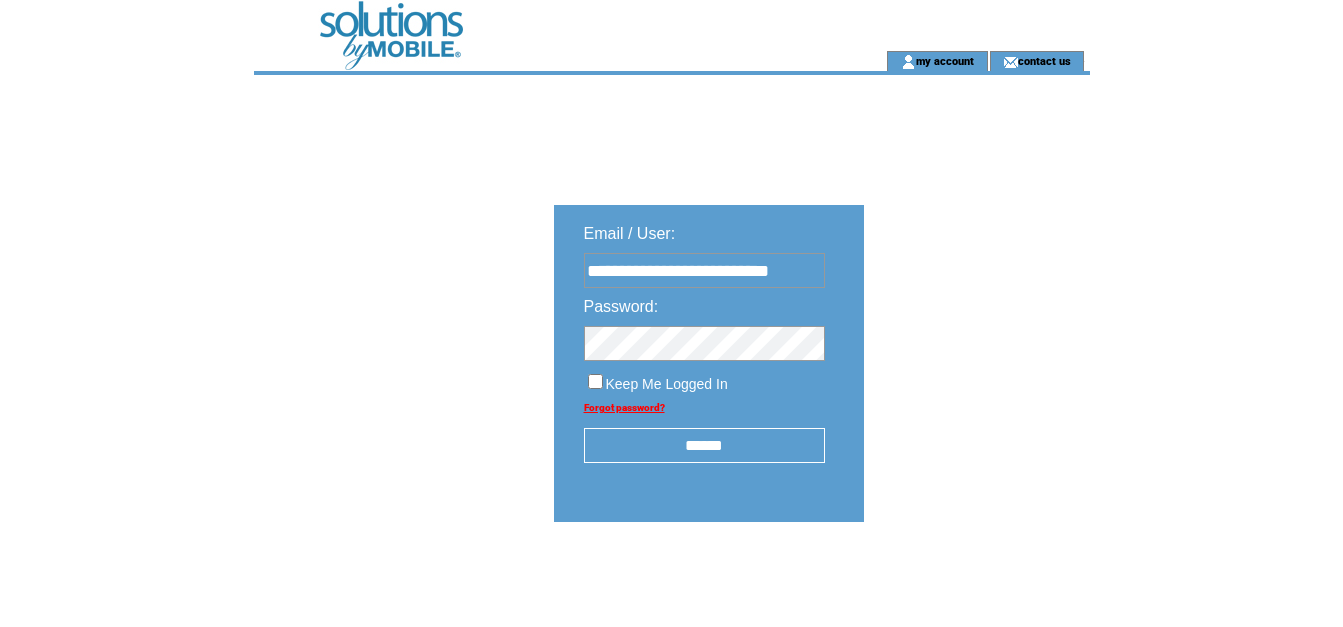click on "******" at bounding box center (704, 445) 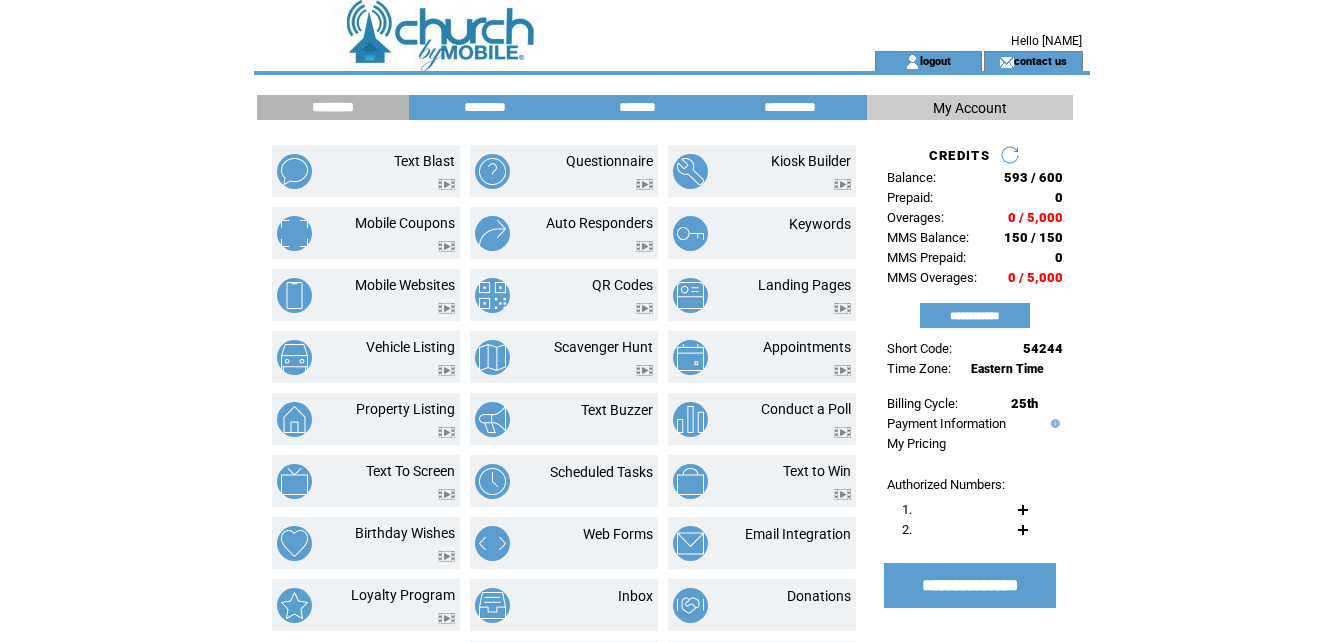 scroll, scrollTop: 0, scrollLeft: 0, axis: both 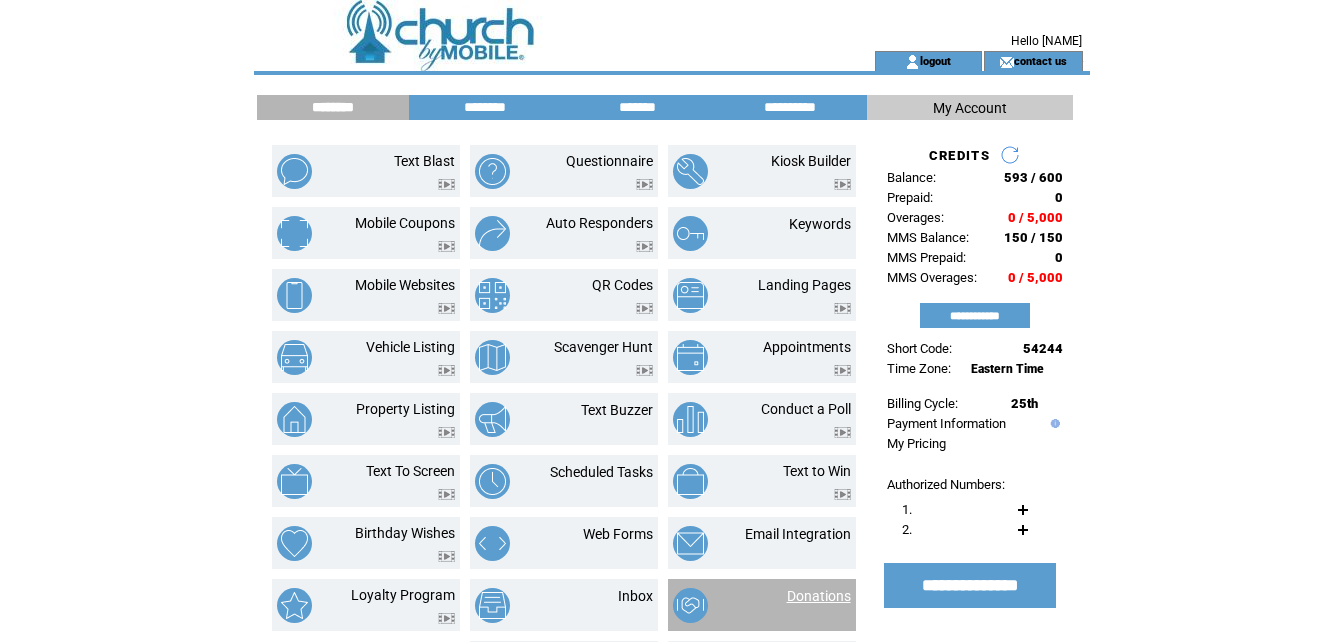 click on "Donations" at bounding box center (819, 596) 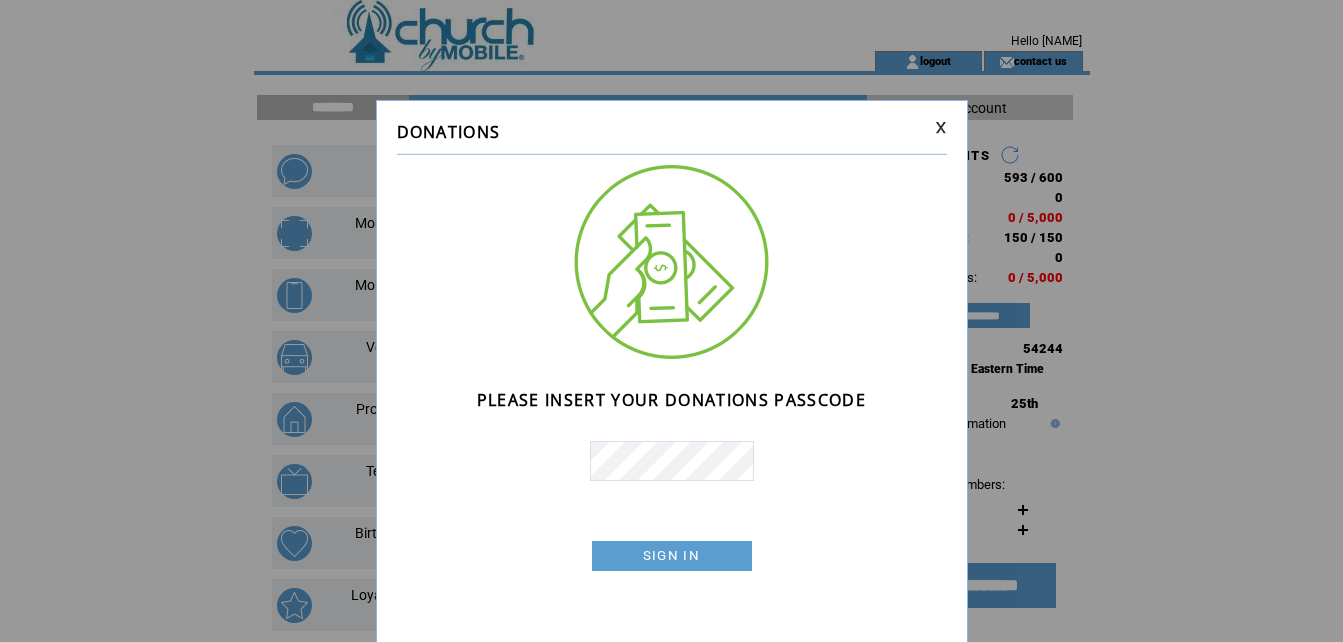 scroll, scrollTop: 0, scrollLeft: 0, axis: both 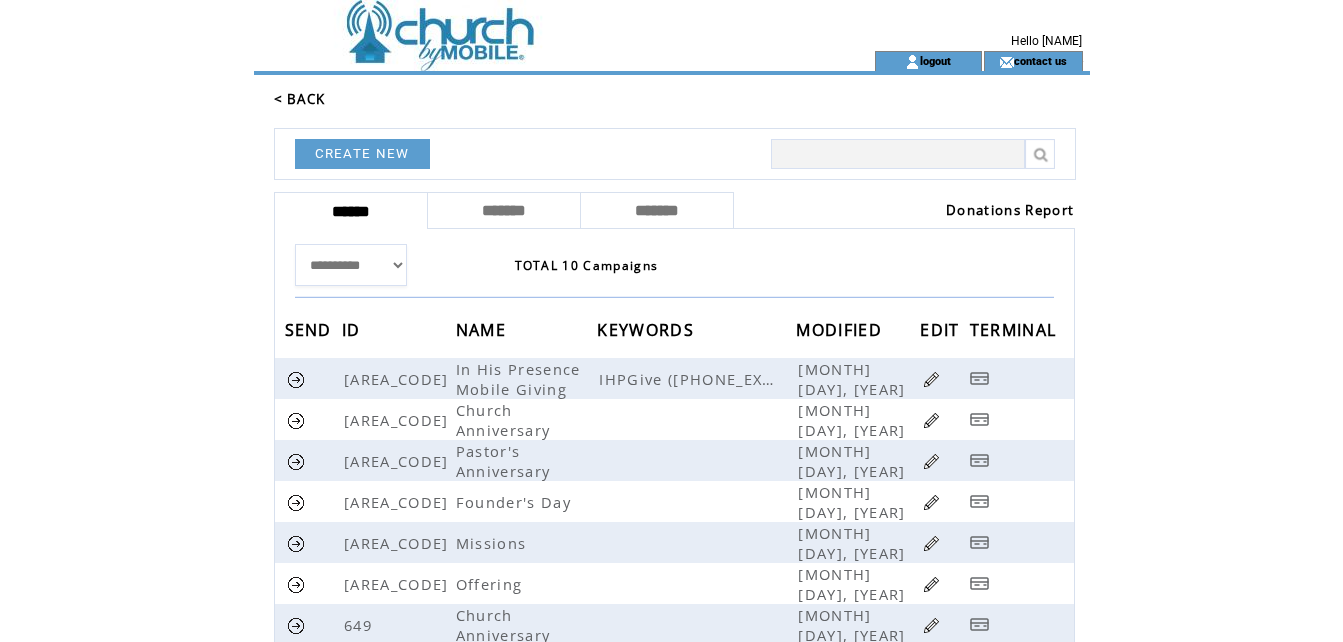 click on "Donations Report" at bounding box center [1010, 210] 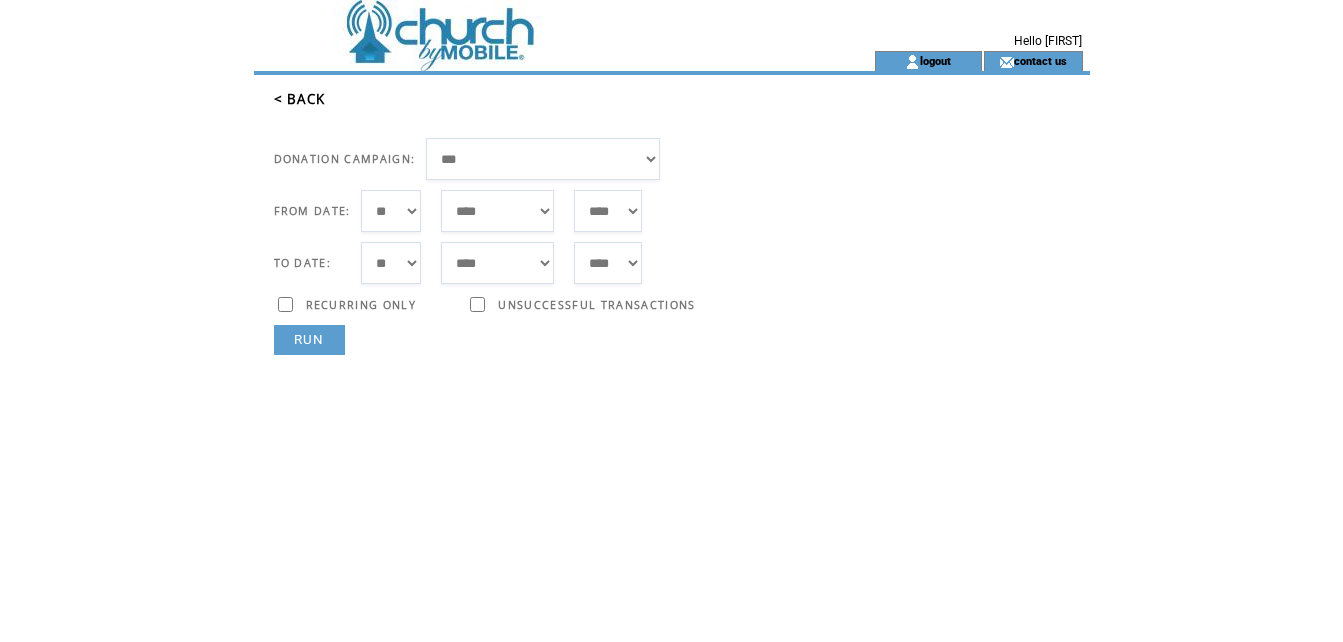scroll, scrollTop: 0, scrollLeft: 0, axis: both 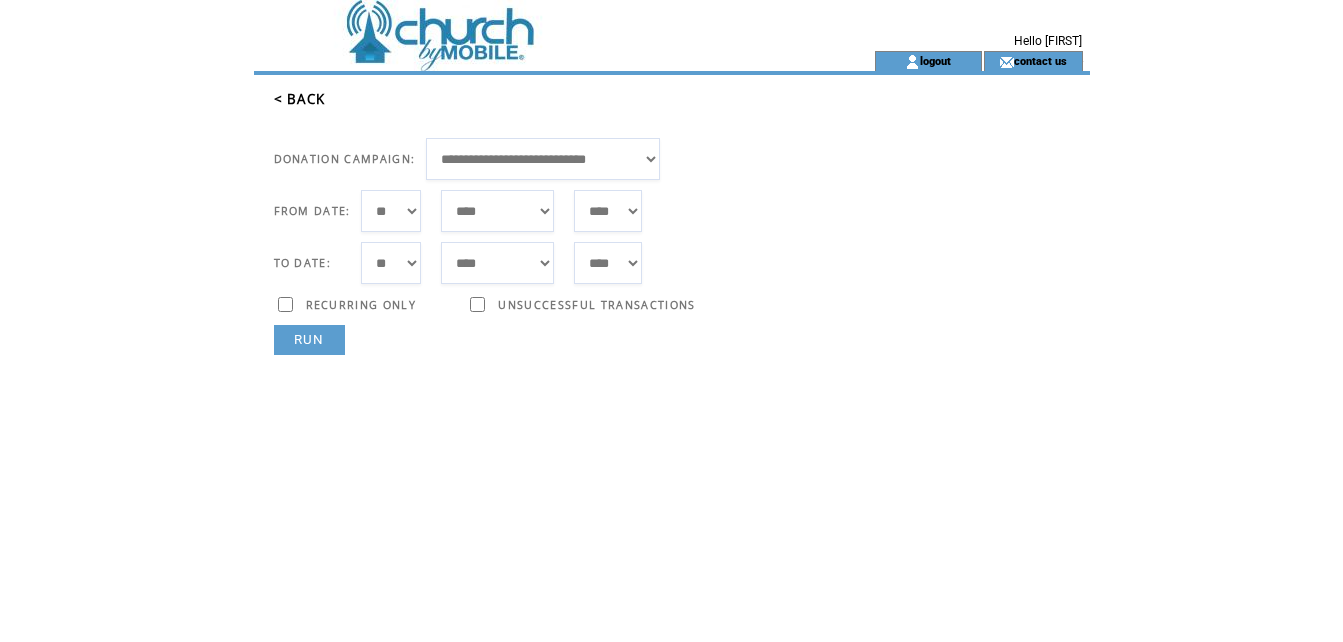 click on "**********" at bounding box center [543, 159] 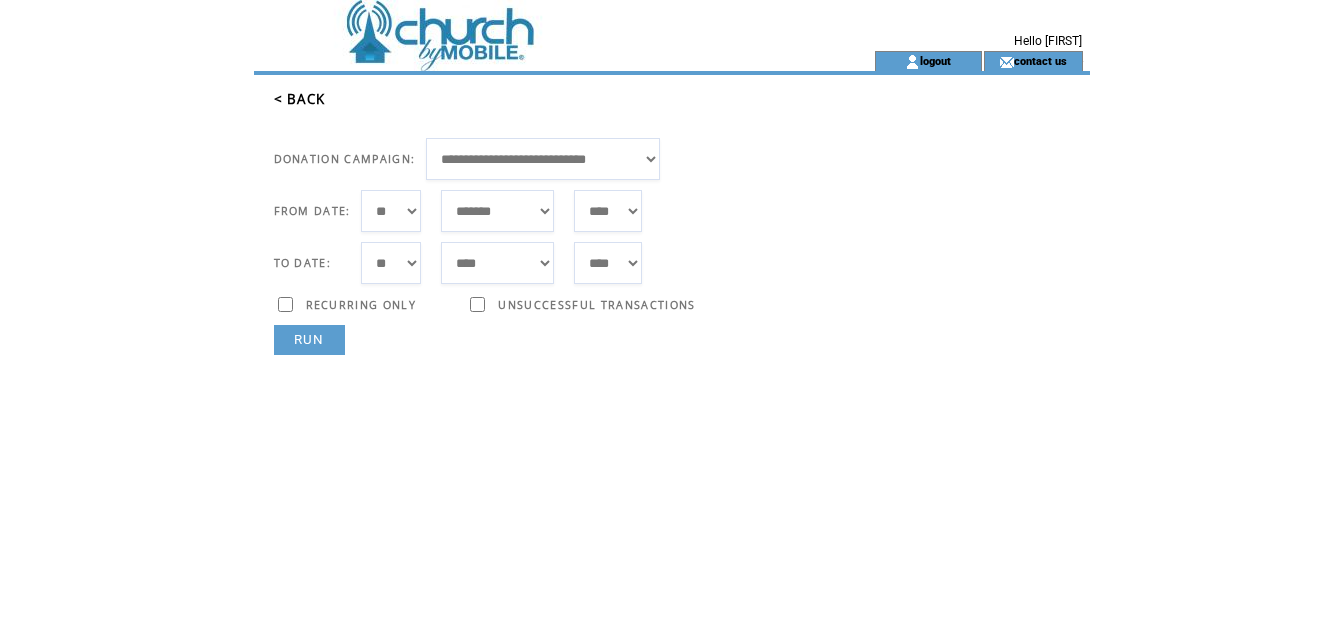 click on "***** 	 ******* 	 ******** 	 ***** 	 ***** 	 *** 	 **** 	 **** 	 ****** 	 ********* 	 ******* 	 ******** 	 ********" at bounding box center (497, 211) 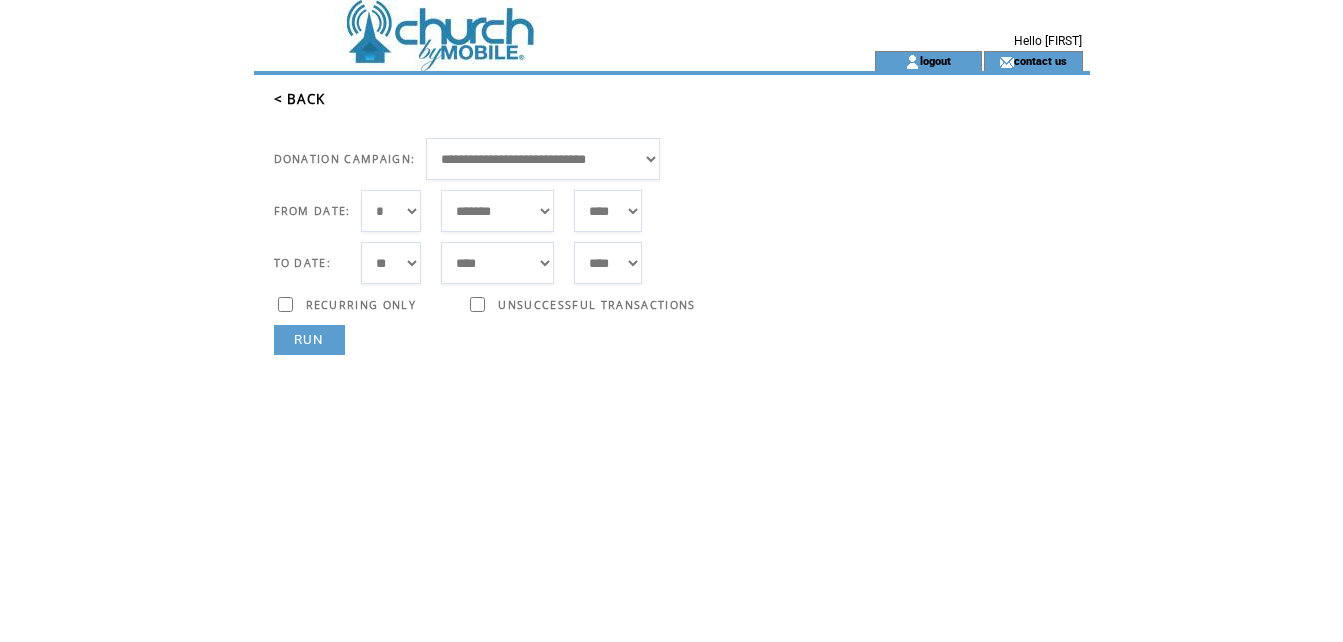 click on "RUN" at bounding box center [309, 340] 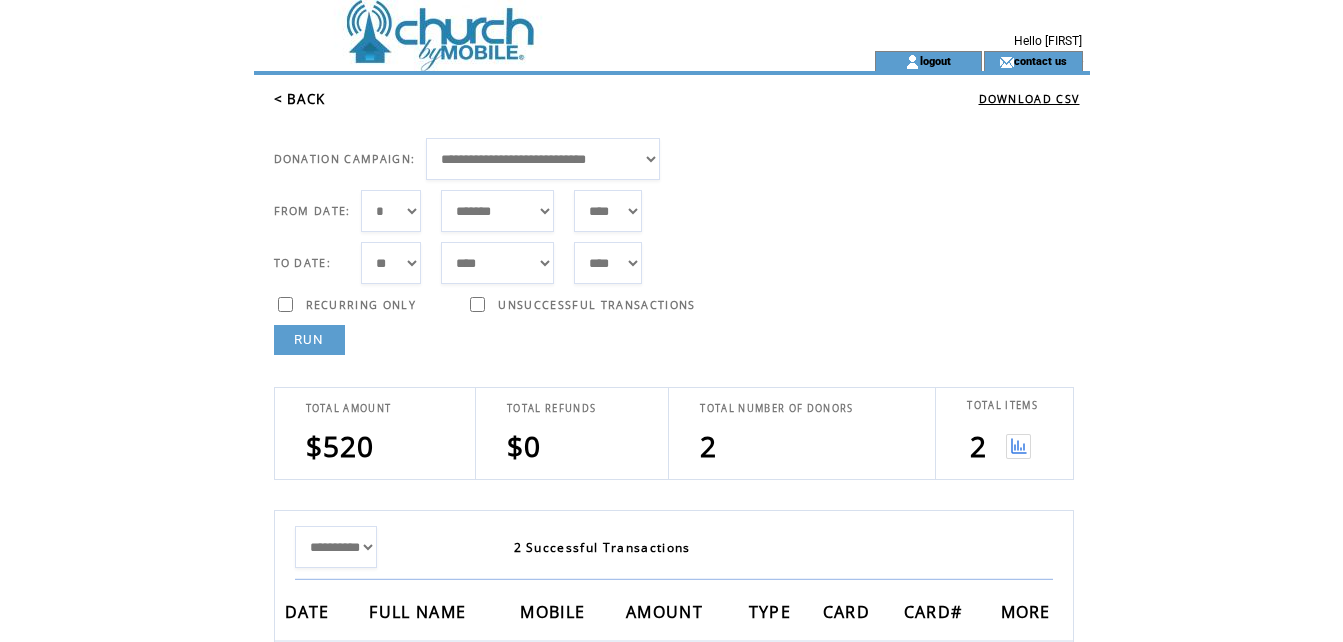 click on "*** 	 * 	 * 	 * 	 * 	 * 	 * 	 * 	 * 	 * 	 ** 	 ** 	 ** 	 ** 	 ** 	 ** 	 ** 	 ** 	 ** 	 ** 	 ** 	 ** 	 ** 	 ** 	 ** 	 ** 	 ** 	 ** 	 ** 	 ** 	 ** 	 **" at bounding box center [391, 263] 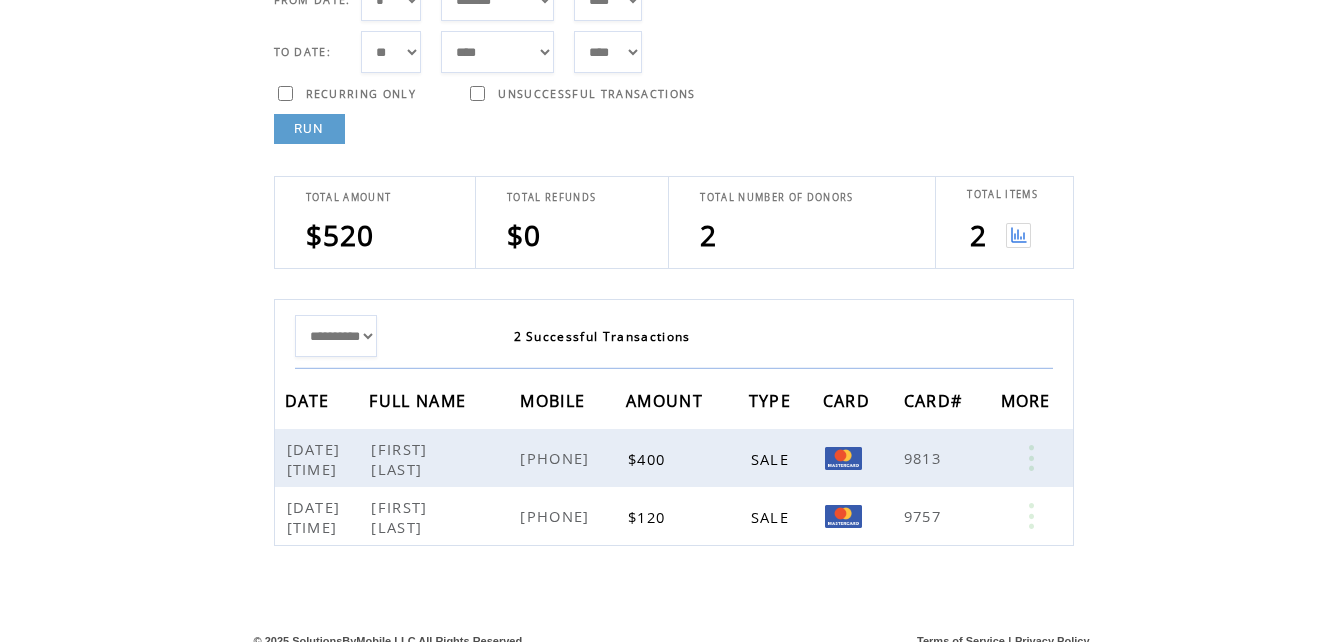 scroll, scrollTop: 226, scrollLeft: 0, axis: vertical 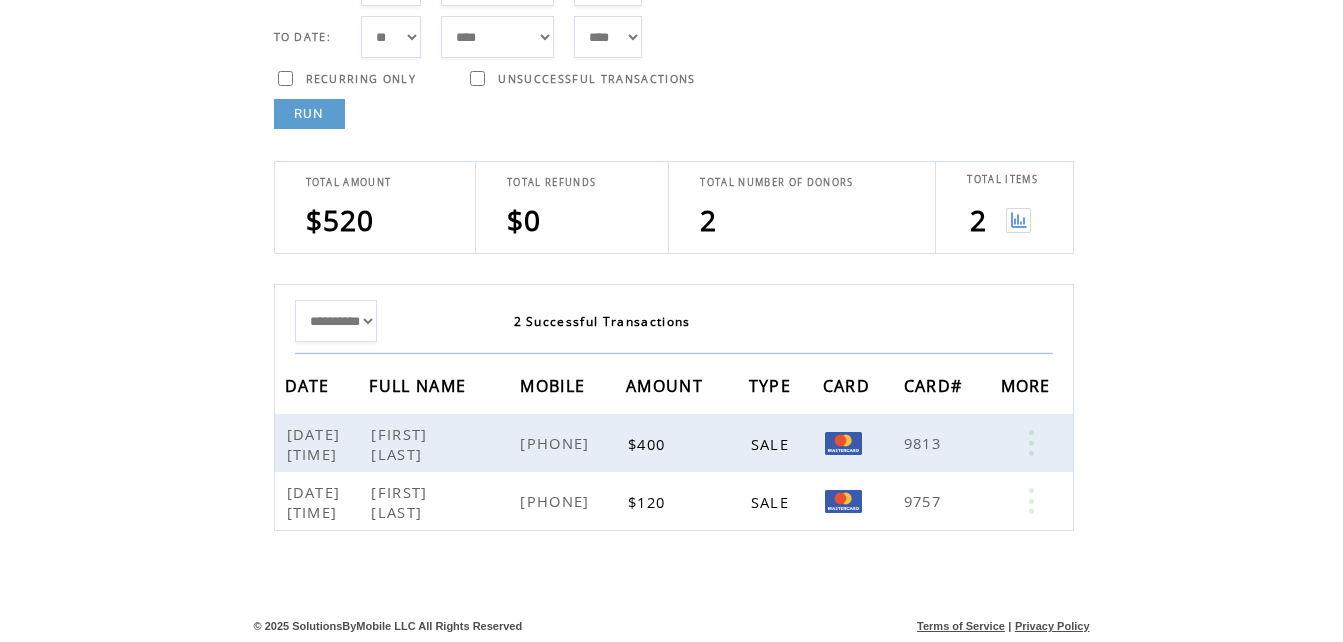 click at bounding box center (1018, 220) 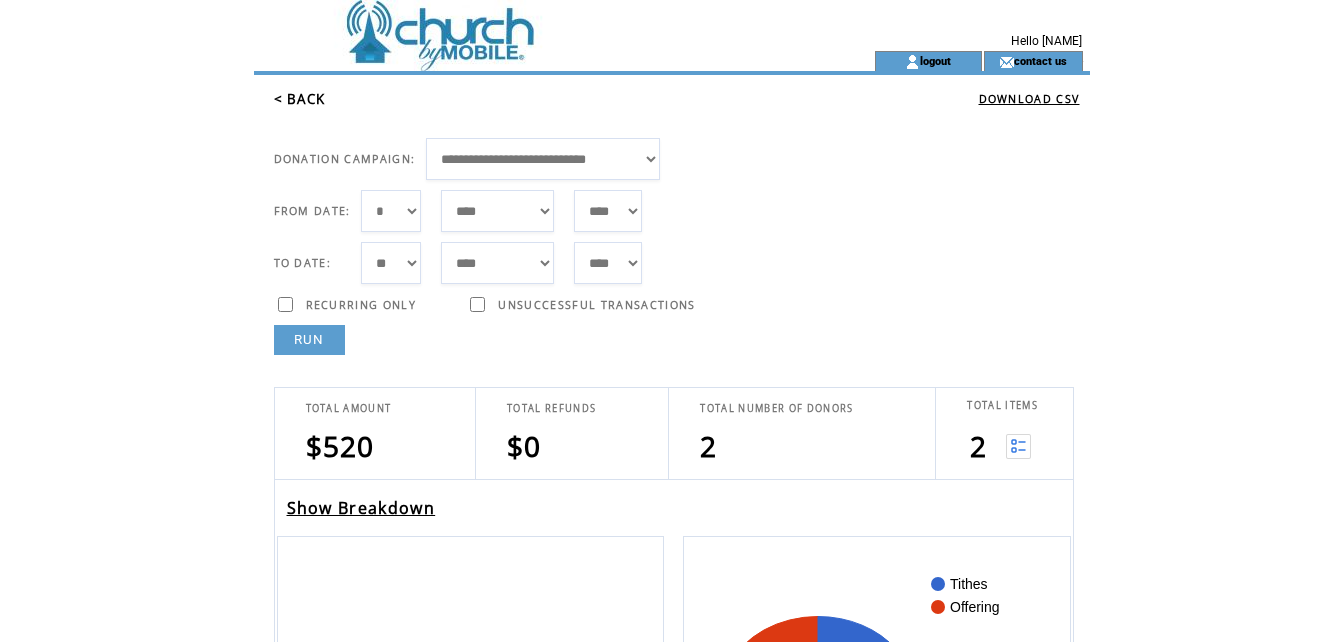 scroll, scrollTop: 0, scrollLeft: 0, axis: both 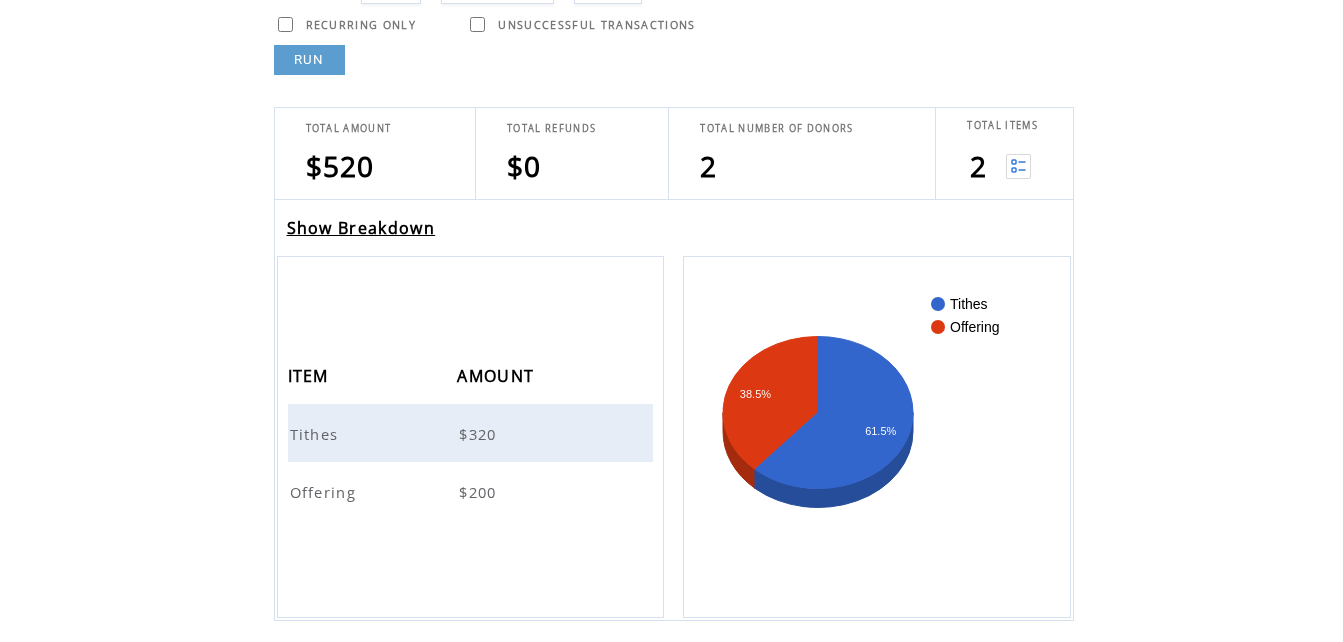 click on "Offering" at bounding box center [326, 492] 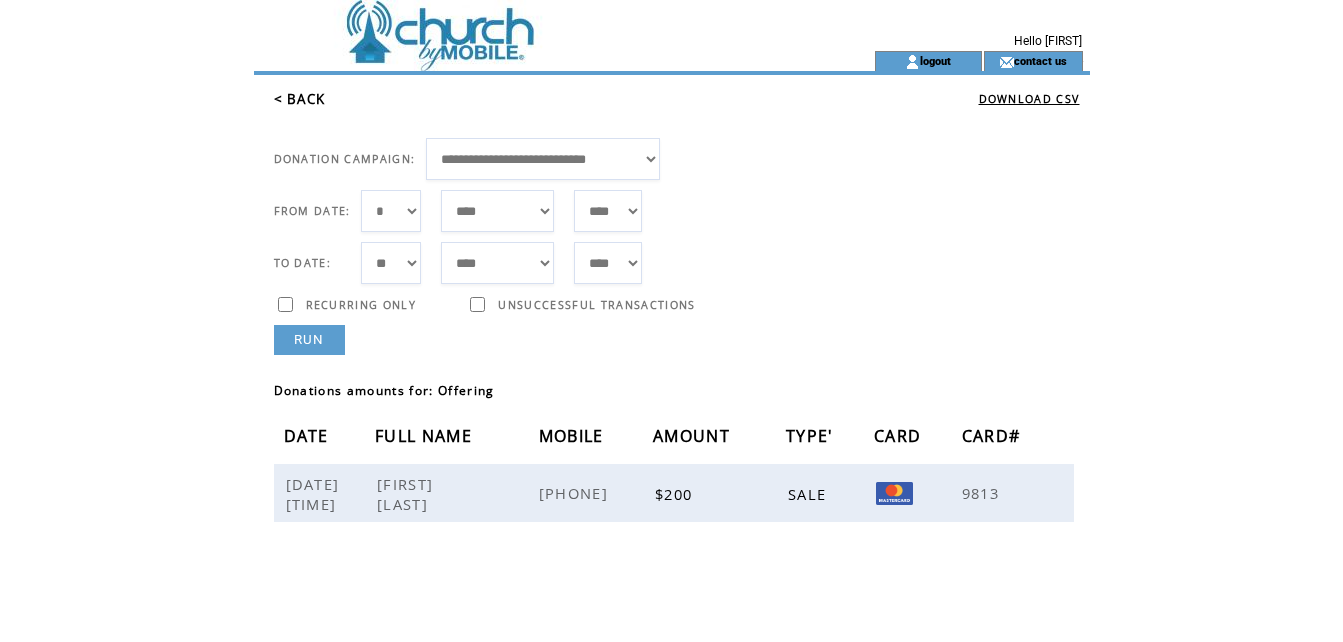 scroll, scrollTop: 0, scrollLeft: 0, axis: both 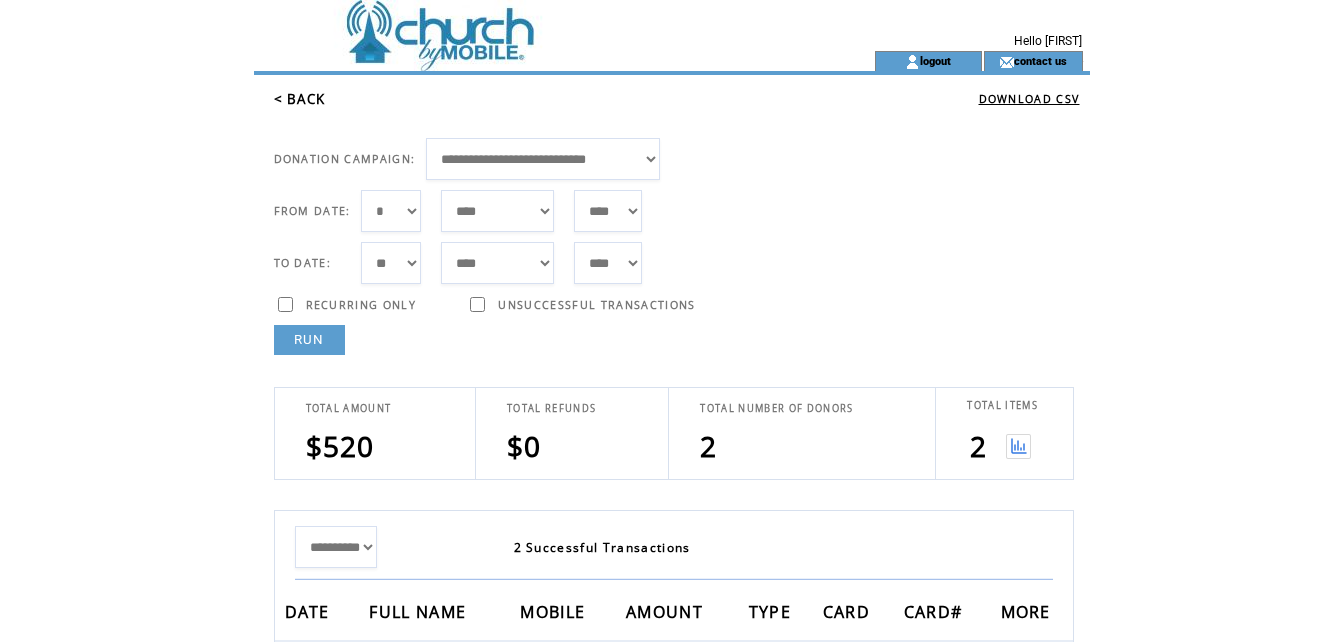 click at bounding box center [1018, 446] 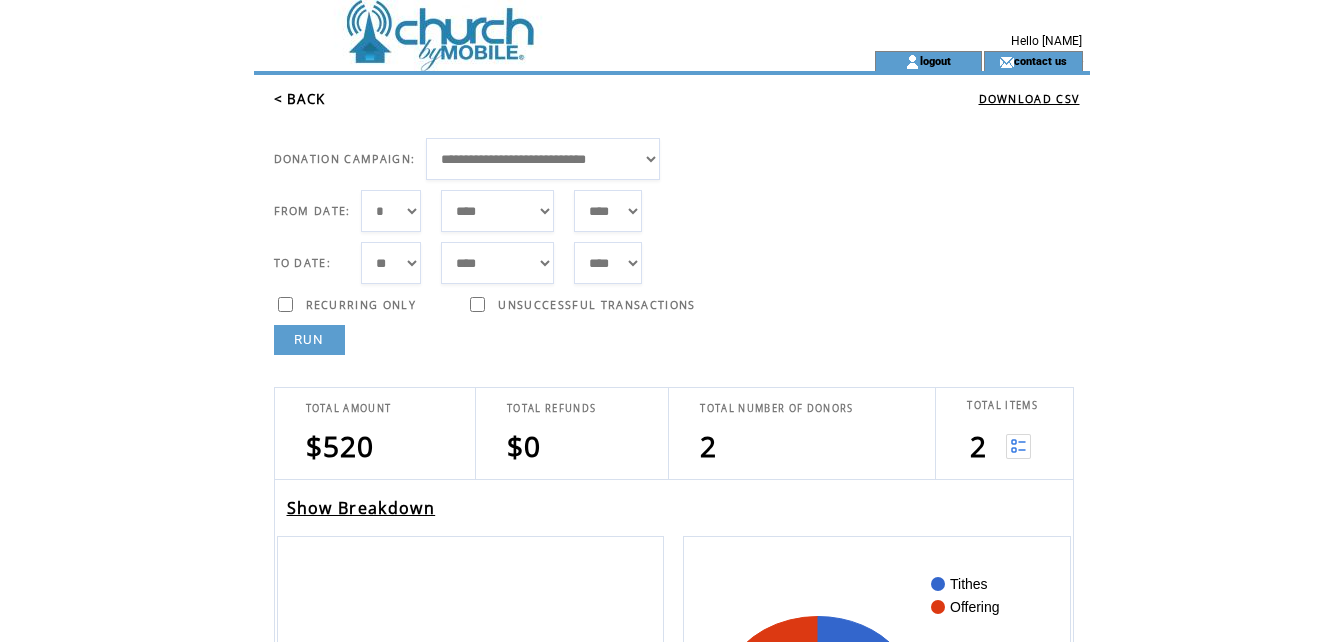 scroll, scrollTop: 0, scrollLeft: 0, axis: both 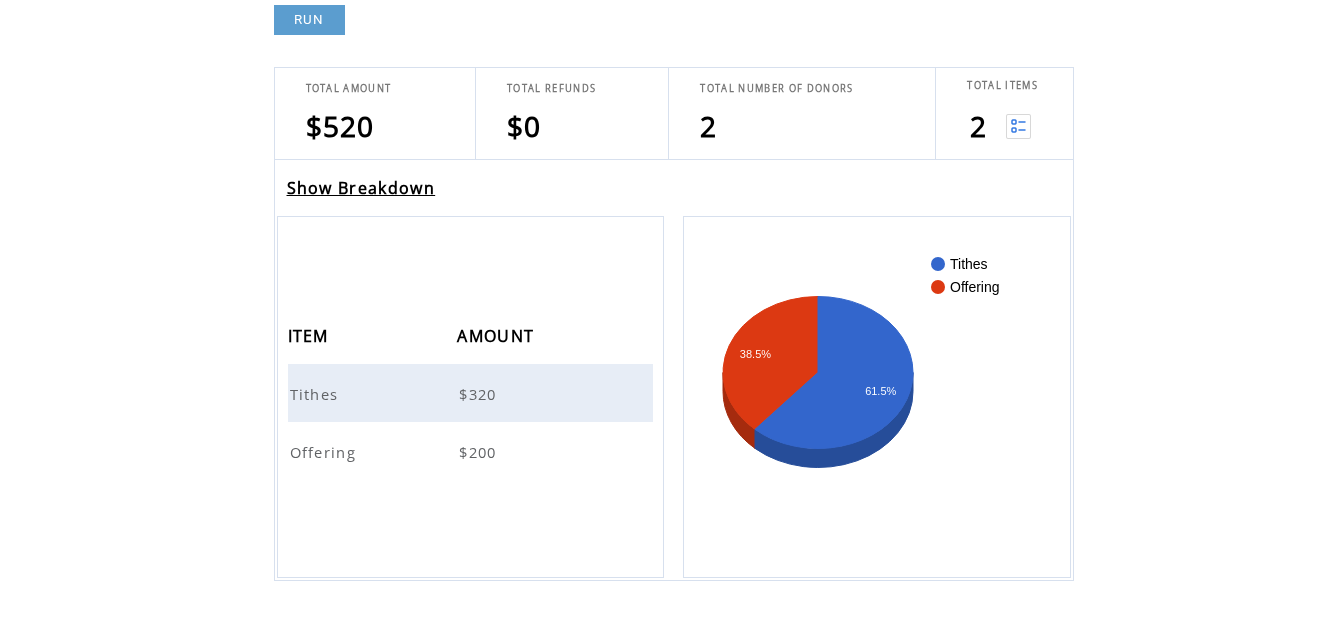 click on "Tithes" at bounding box center (317, 394) 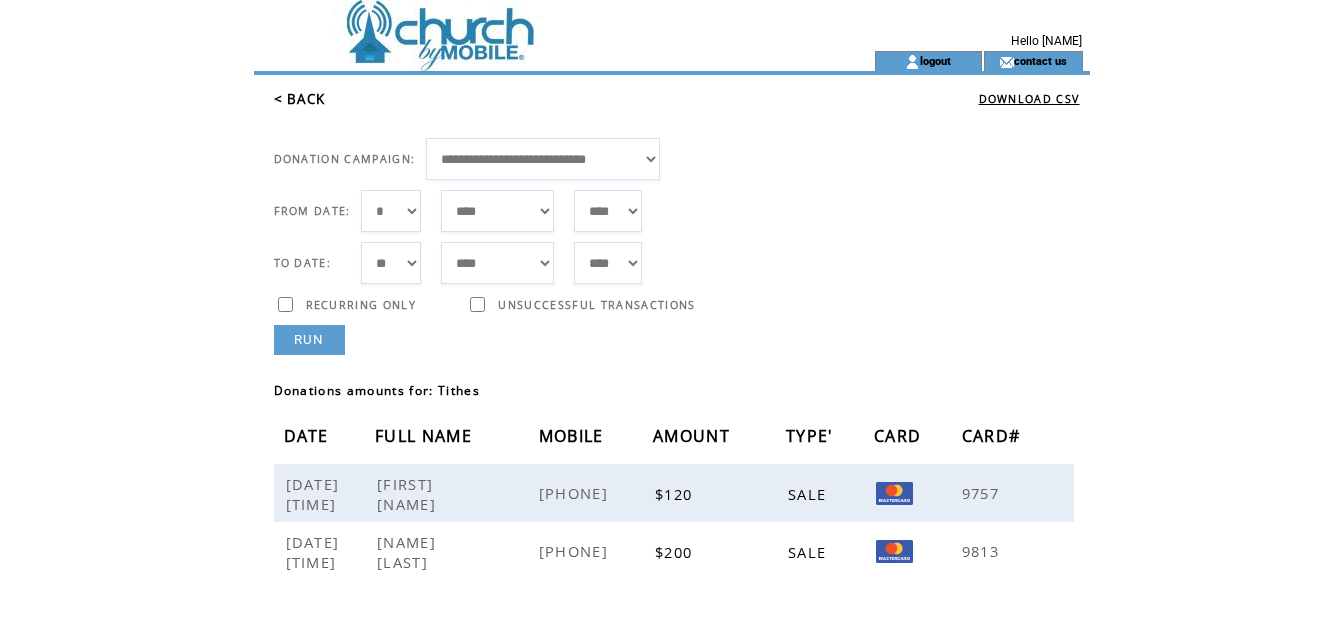 scroll, scrollTop: 0, scrollLeft: 0, axis: both 